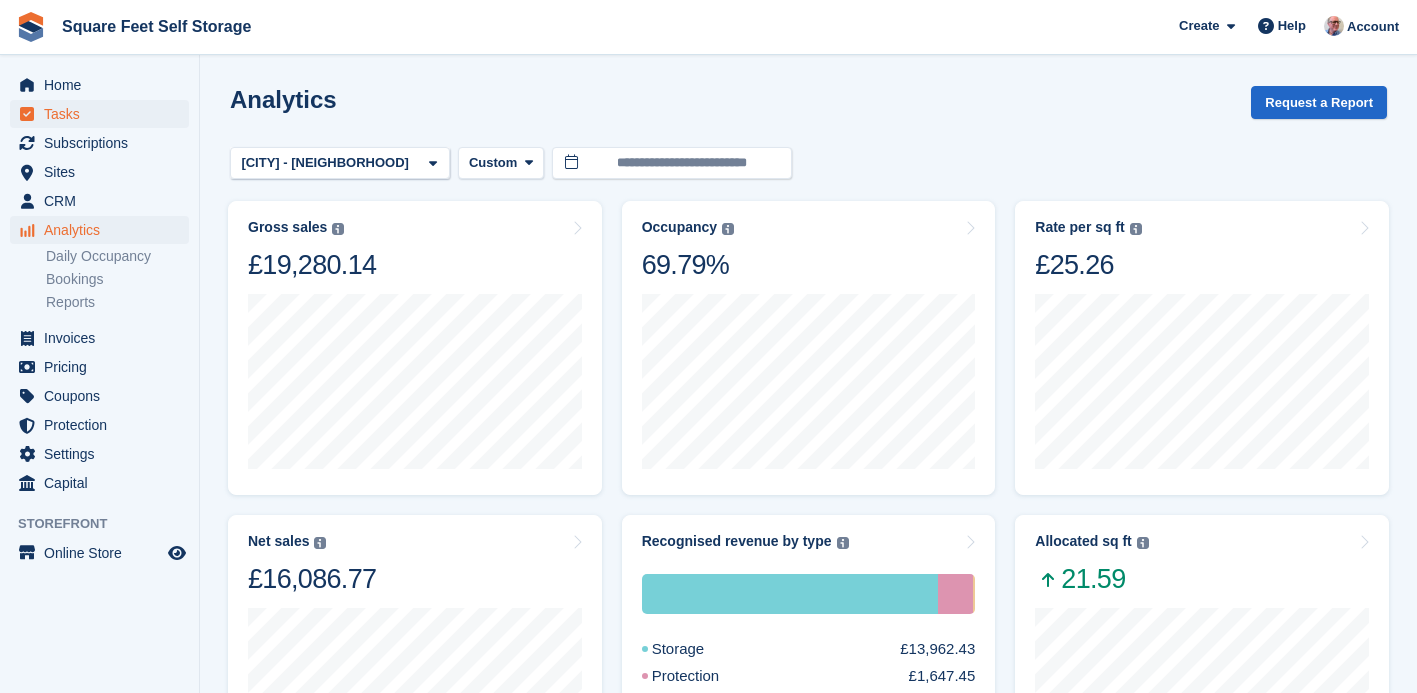 scroll, scrollTop: 182, scrollLeft: 0, axis: vertical 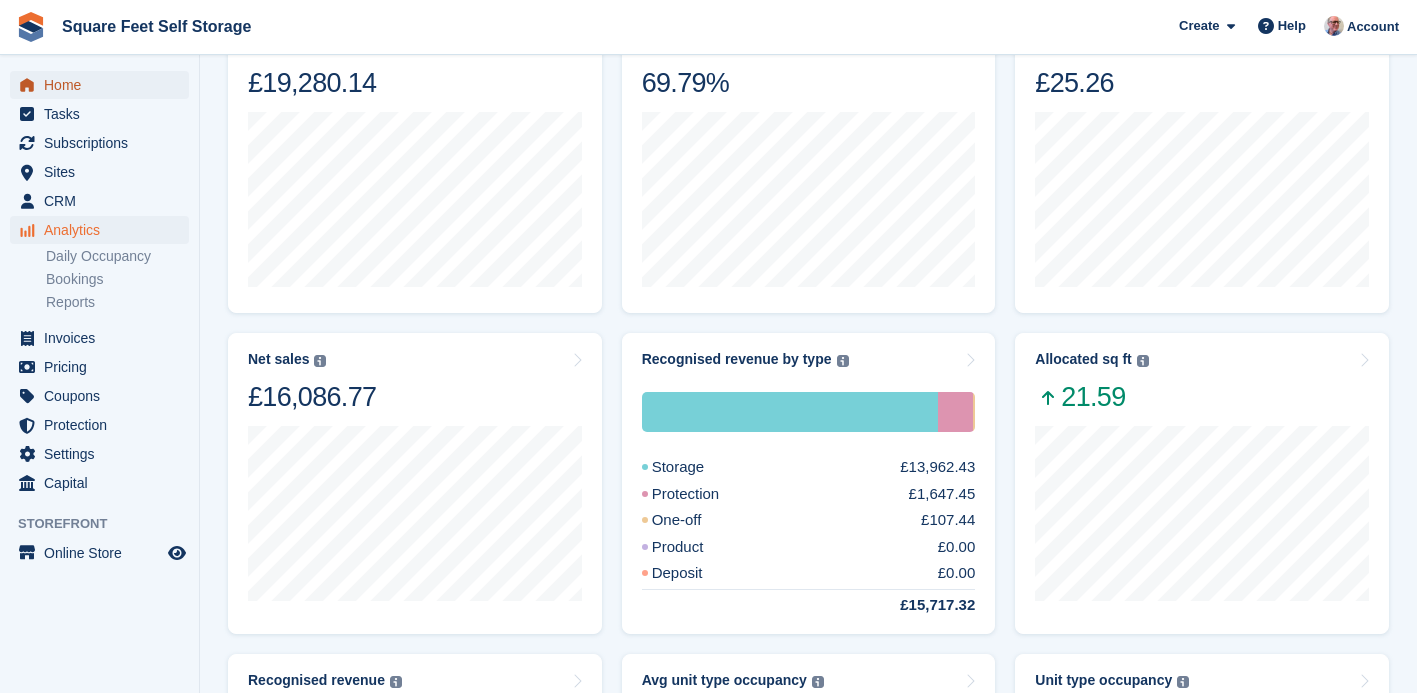 click on "Home" at bounding box center (104, 85) 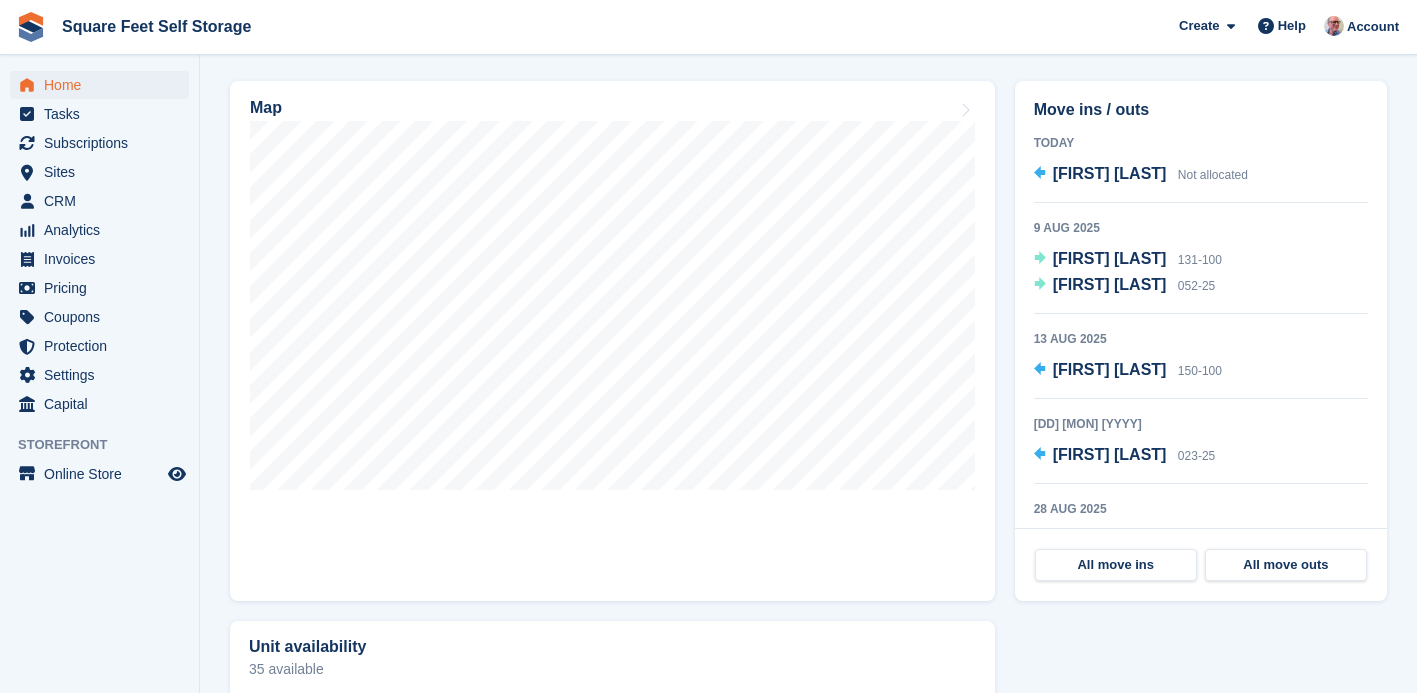 scroll, scrollTop: 570, scrollLeft: 0, axis: vertical 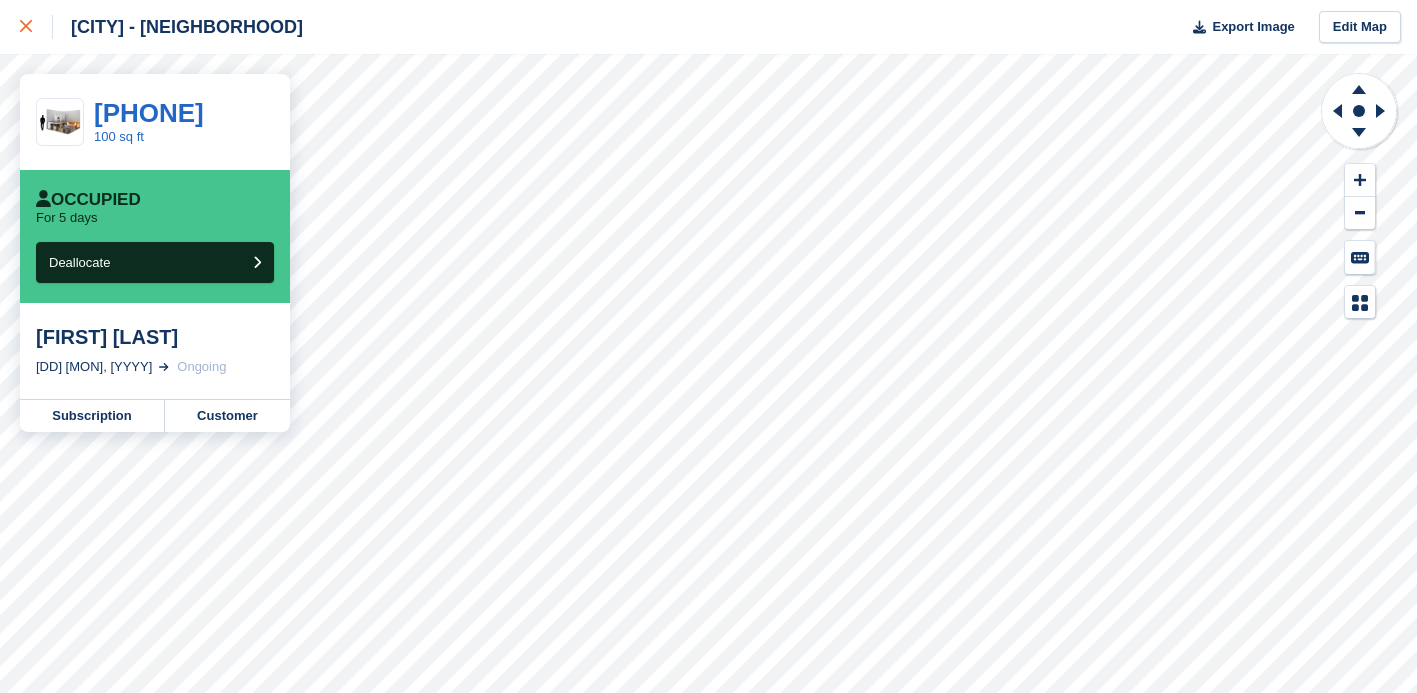 click 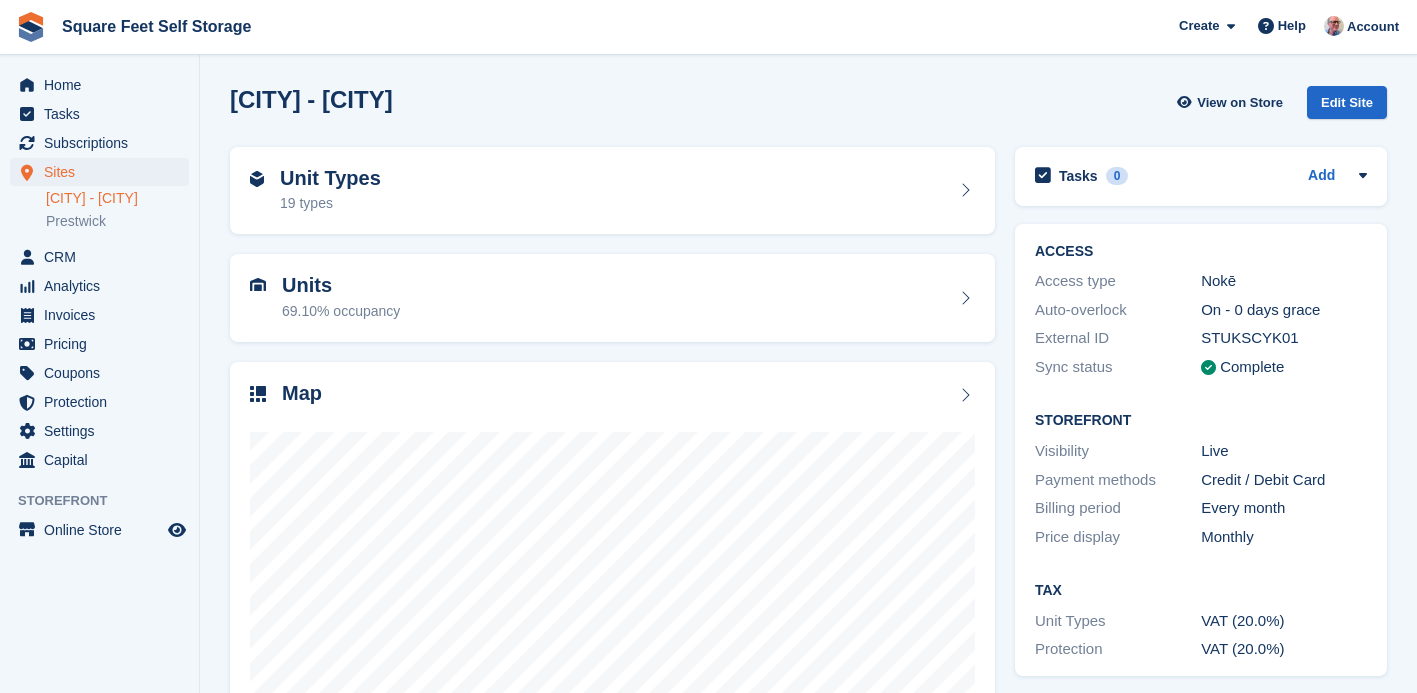 scroll, scrollTop: 0, scrollLeft: 0, axis: both 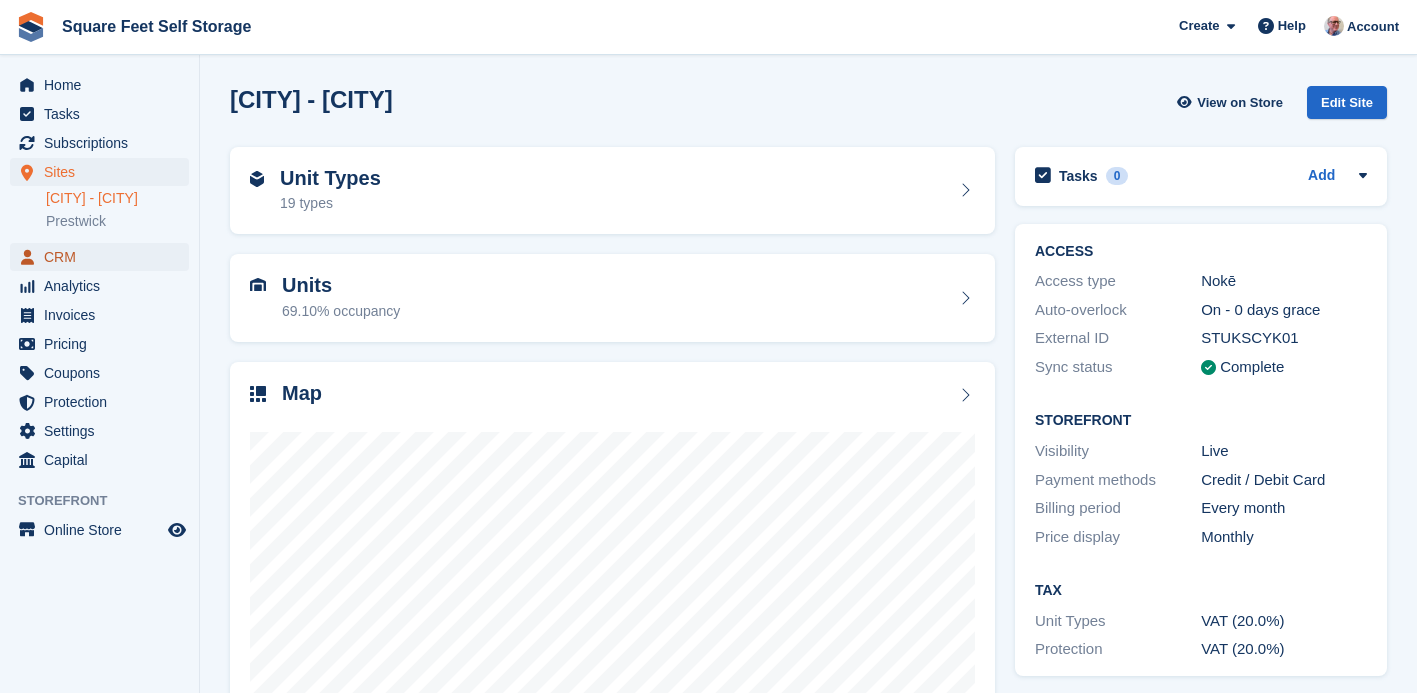 click on "CRM" at bounding box center (104, 257) 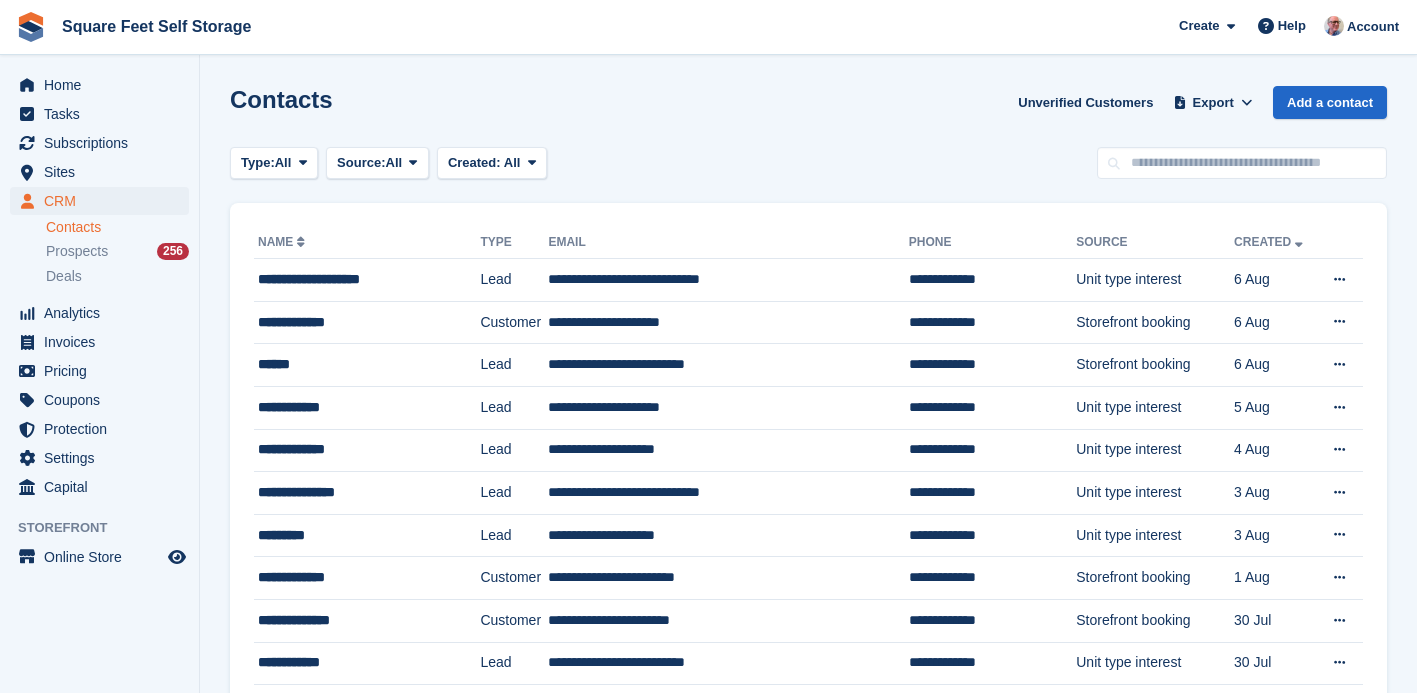 scroll, scrollTop: 0, scrollLeft: 0, axis: both 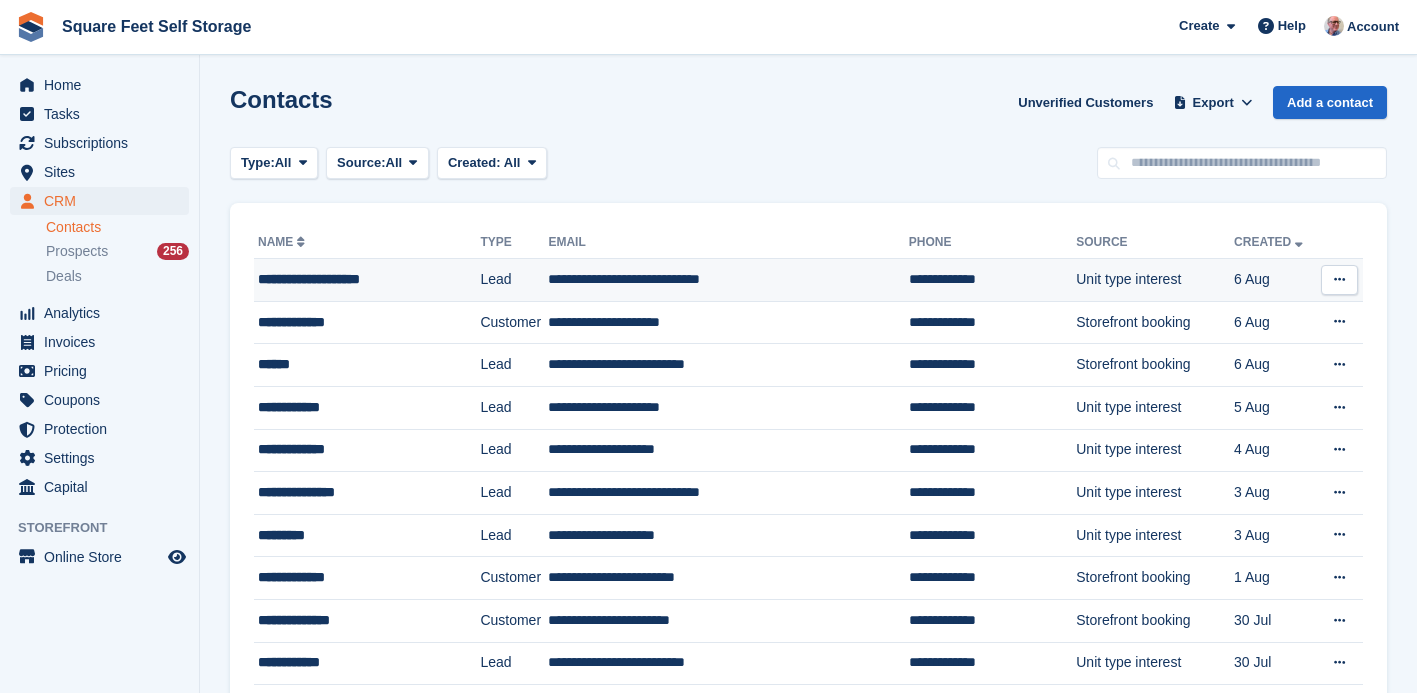click on "**********" at bounding box center (357, 279) 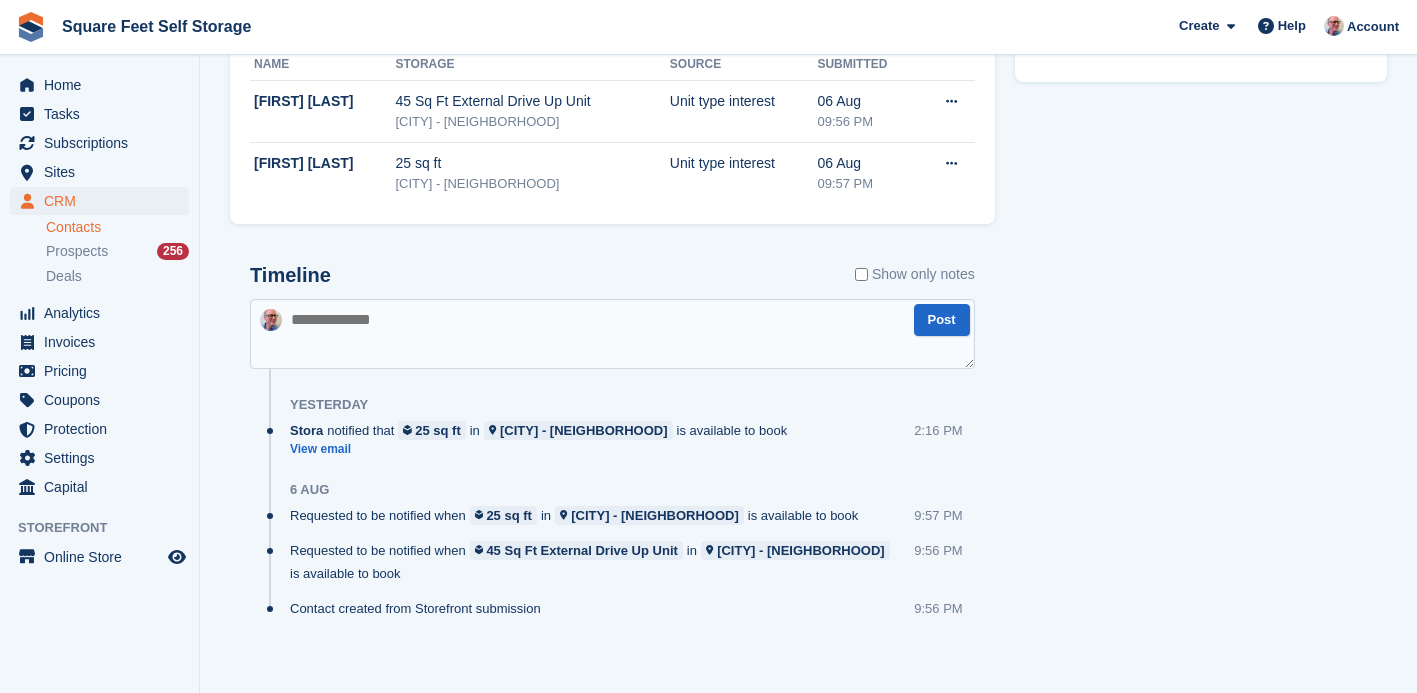 scroll, scrollTop: 716, scrollLeft: 0, axis: vertical 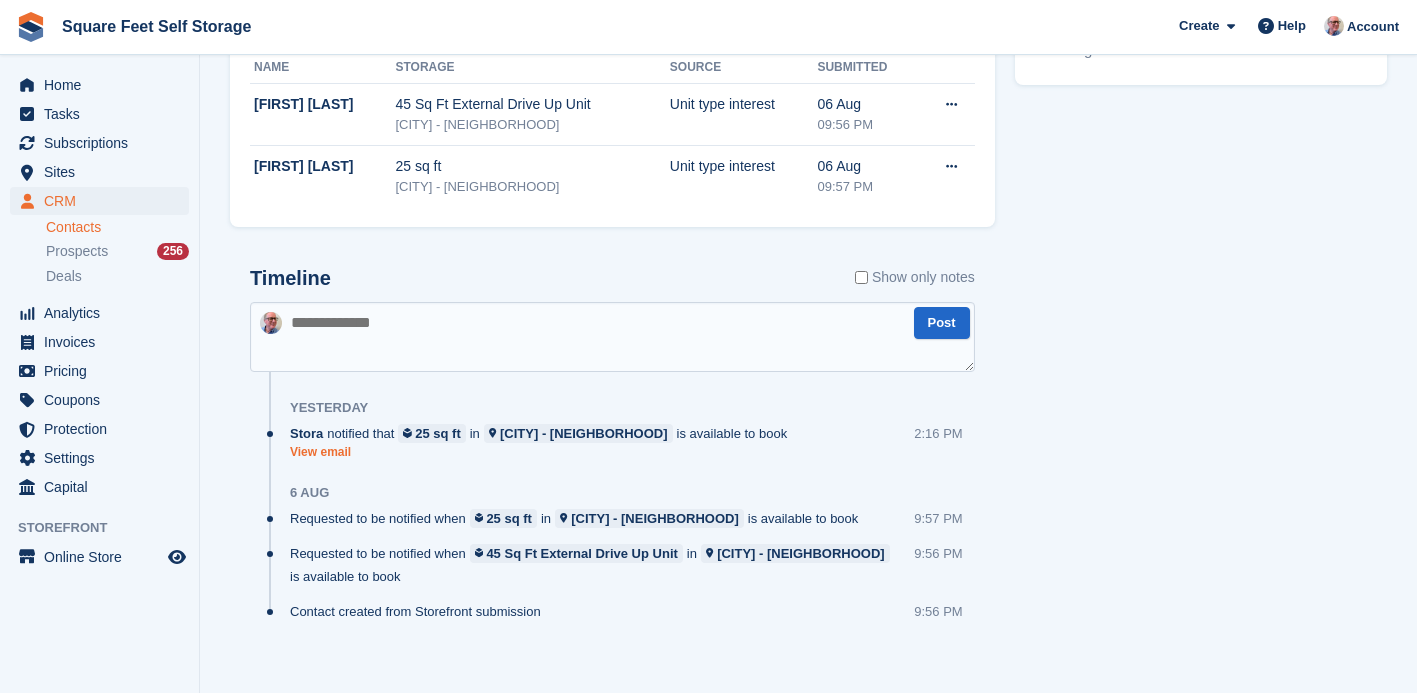 click on "View email" at bounding box center [543, 452] 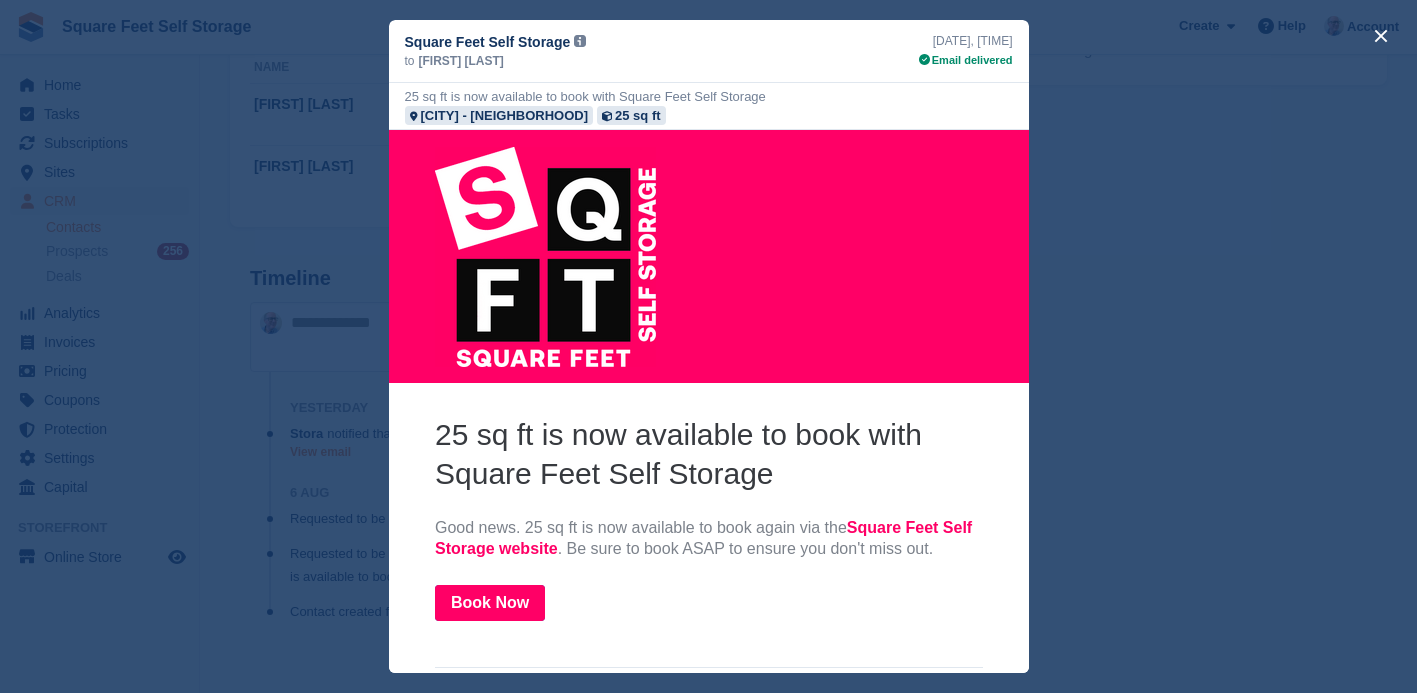 scroll, scrollTop: 0, scrollLeft: 0, axis: both 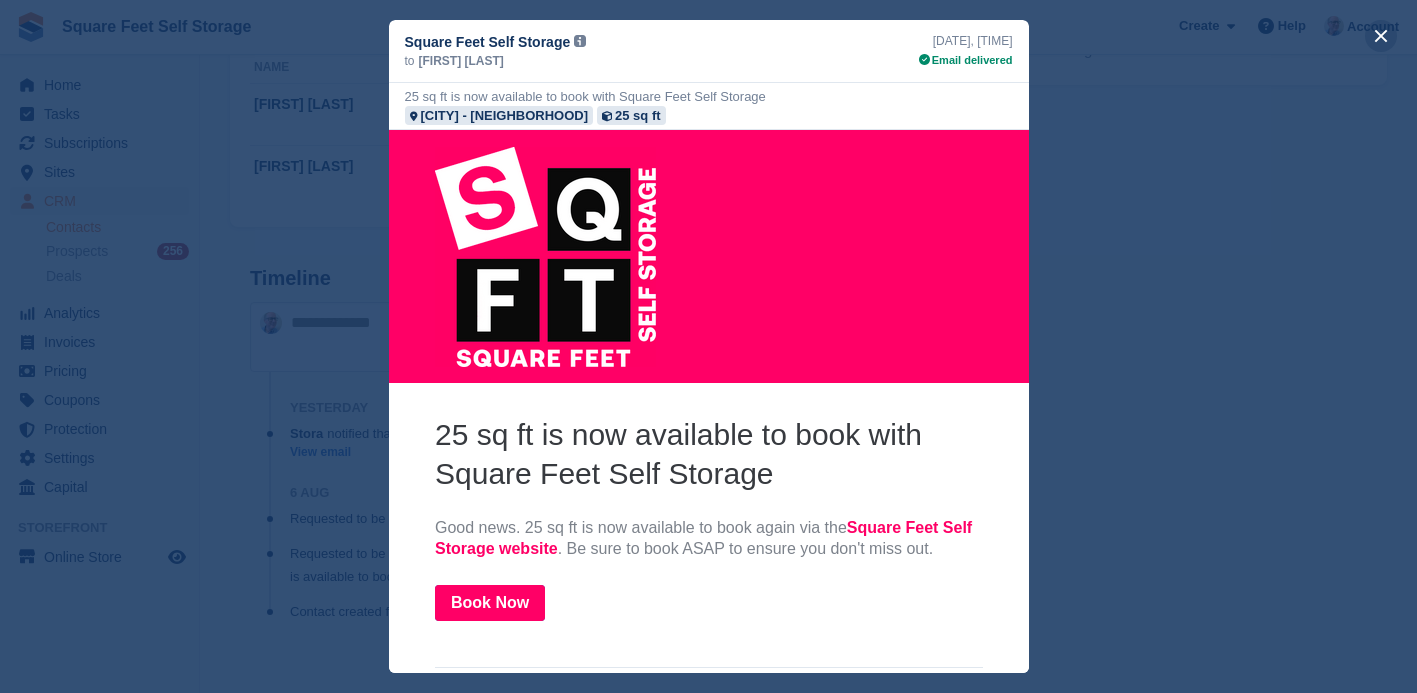 click at bounding box center (1381, 36) 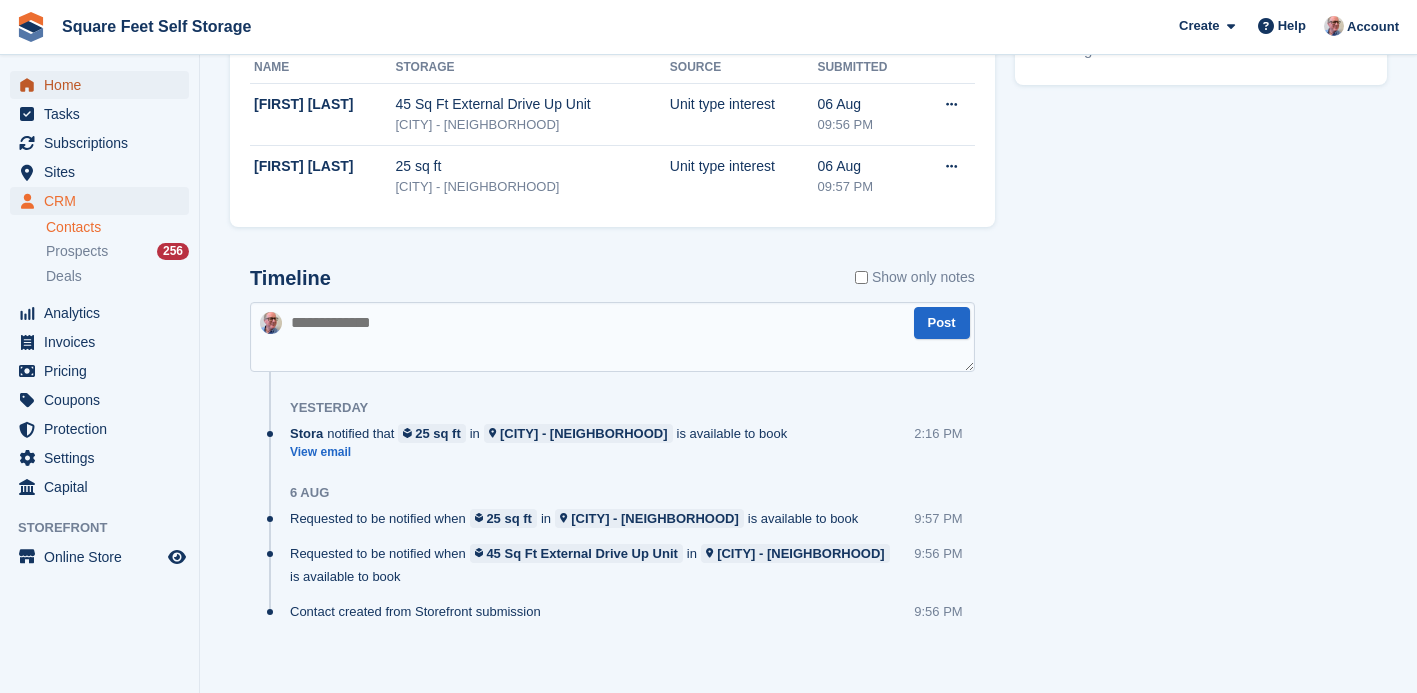 click on "Home" at bounding box center (104, 85) 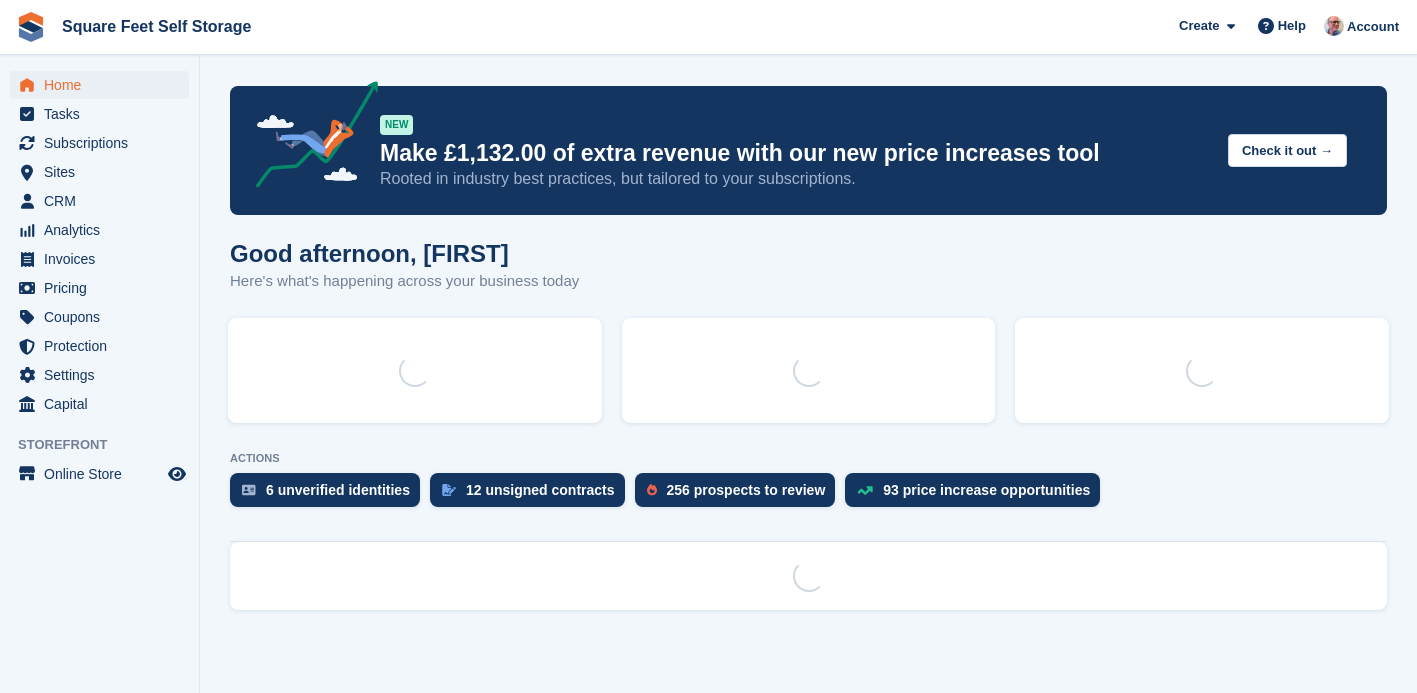 scroll, scrollTop: 0, scrollLeft: 0, axis: both 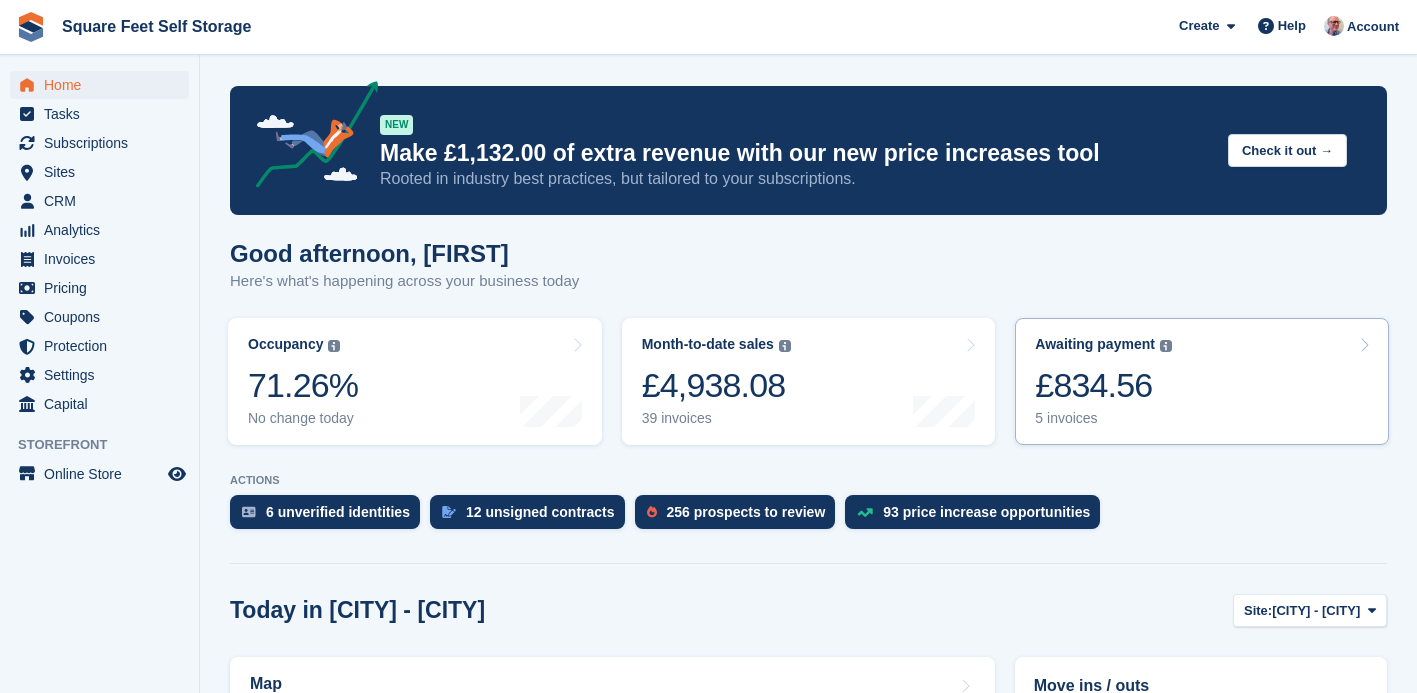 click on "Awaiting payment
The total outstanding balance on all open invoices.
£834.56
5 invoices" at bounding box center [1202, 381] 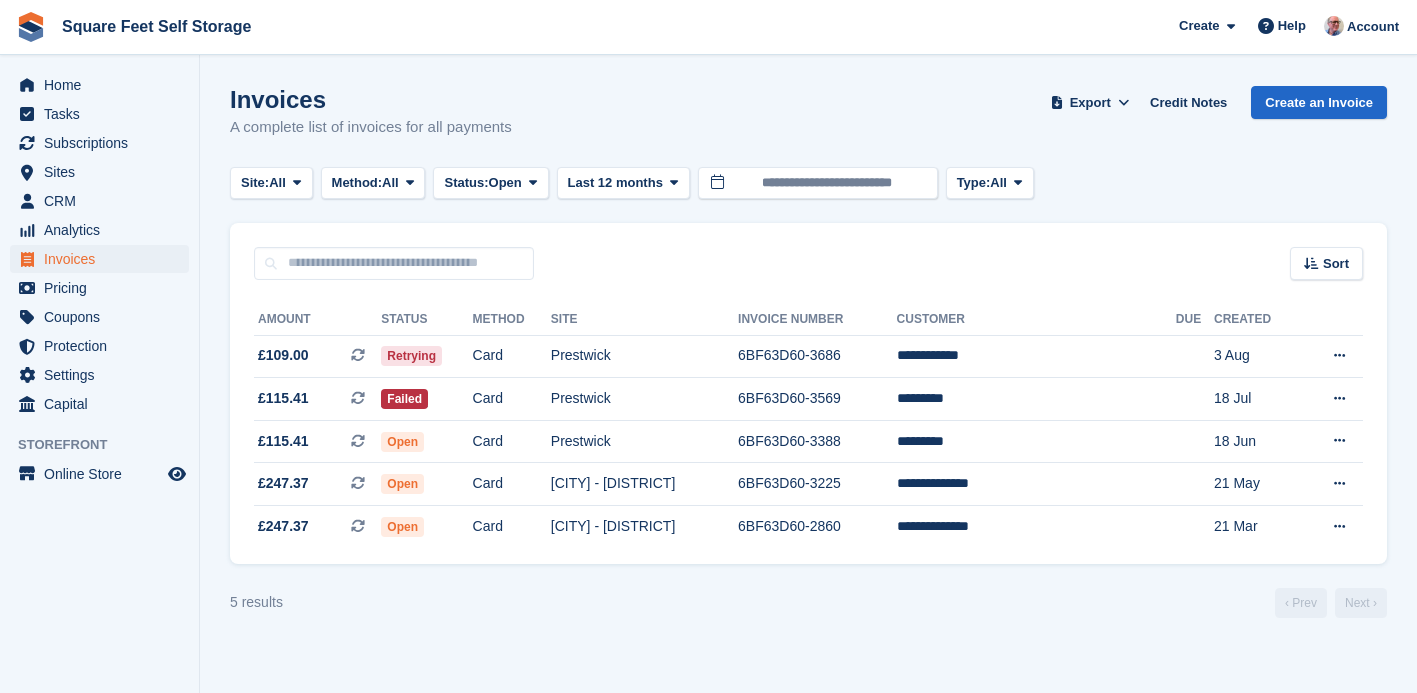 scroll, scrollTop: 0, scrollLeft: 0, axis: both 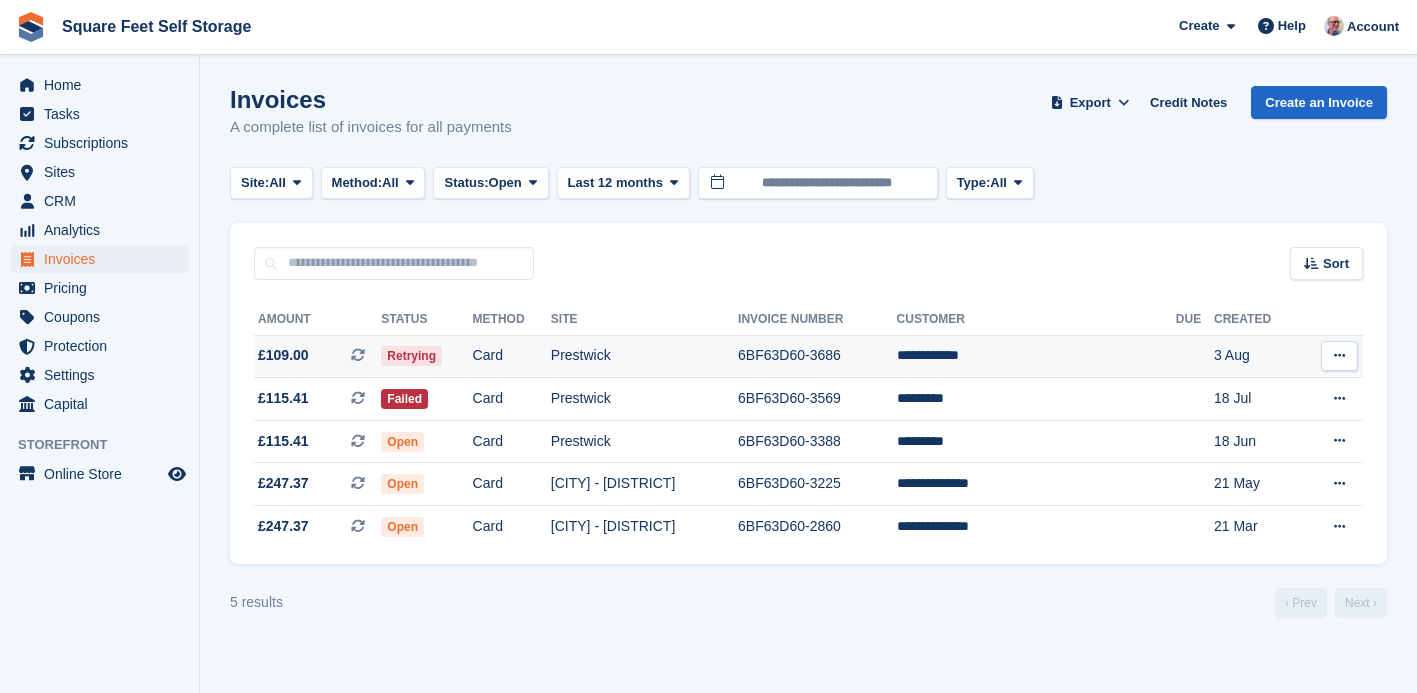 click on "Retrying" at bounding box center [411, 356] 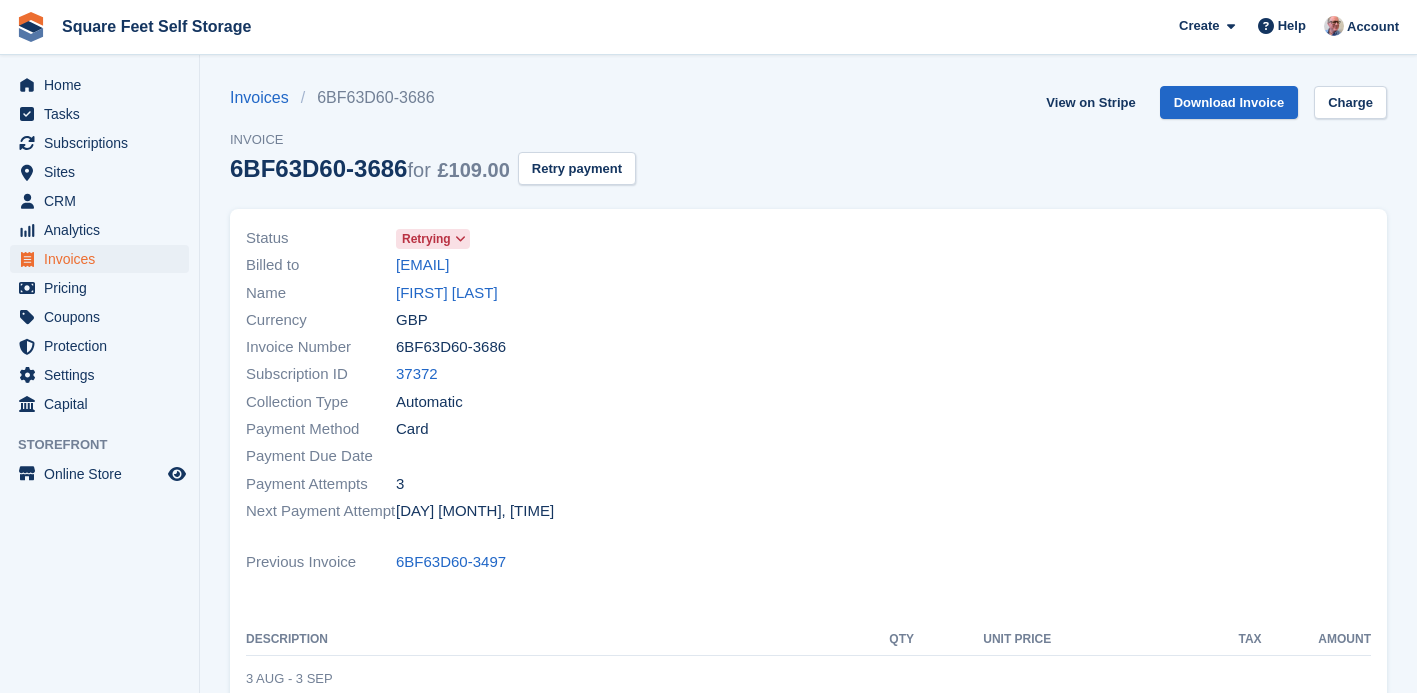 scroll, scrollTop: 0, scrollLeft: 0, axis: both 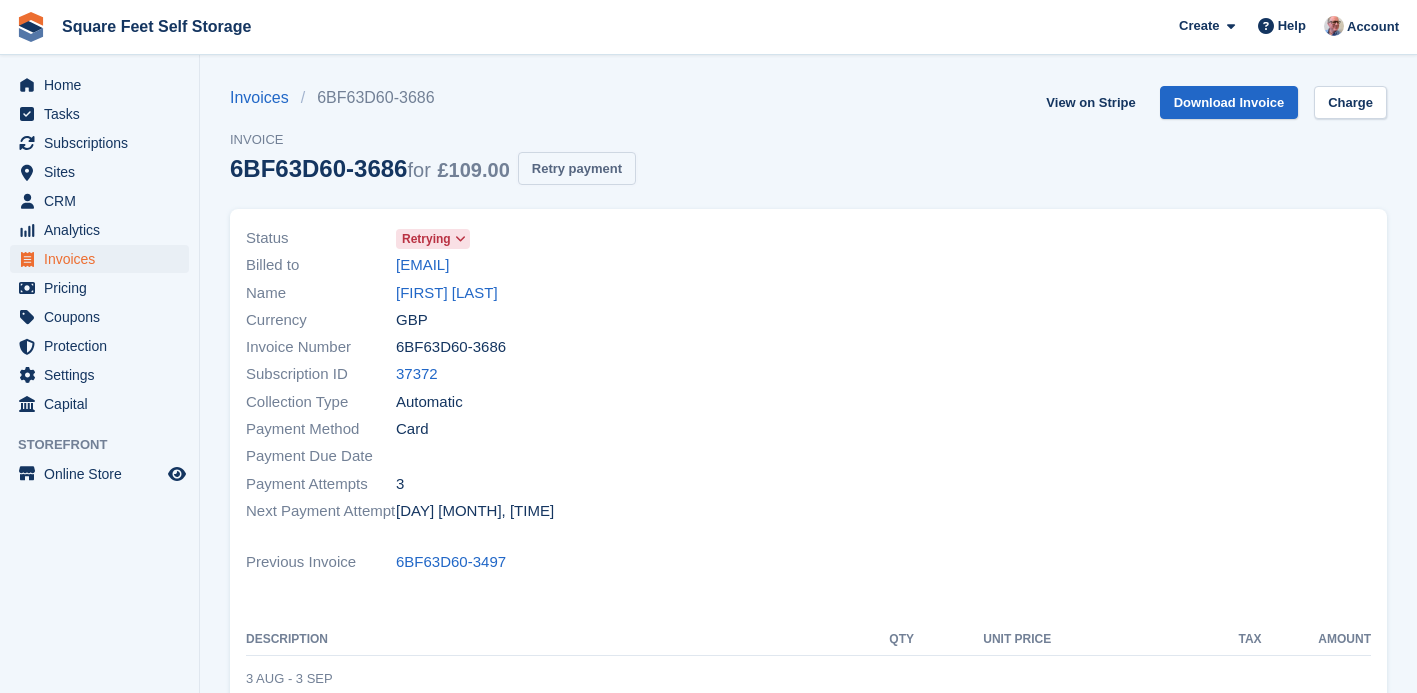 click on "Retry payment" at bounding box center [577, 168] 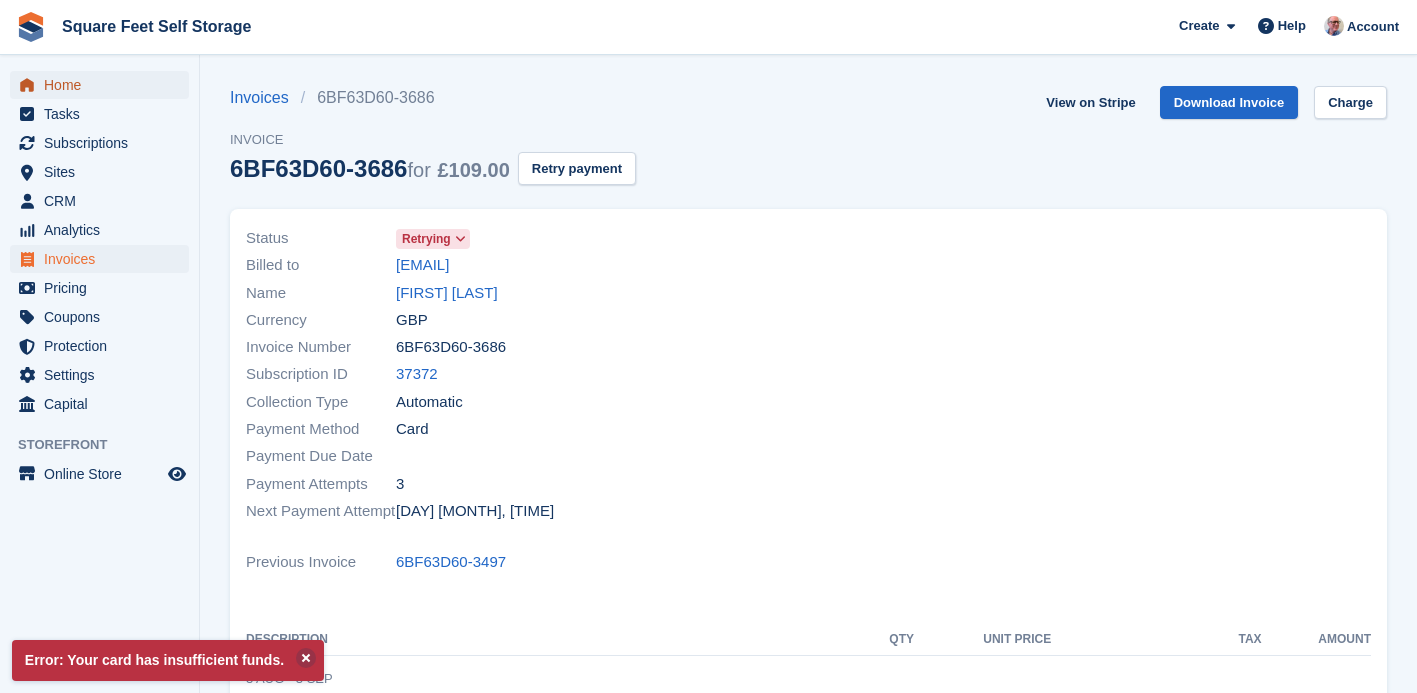 click on "Home" at bounding box center [104, 85] 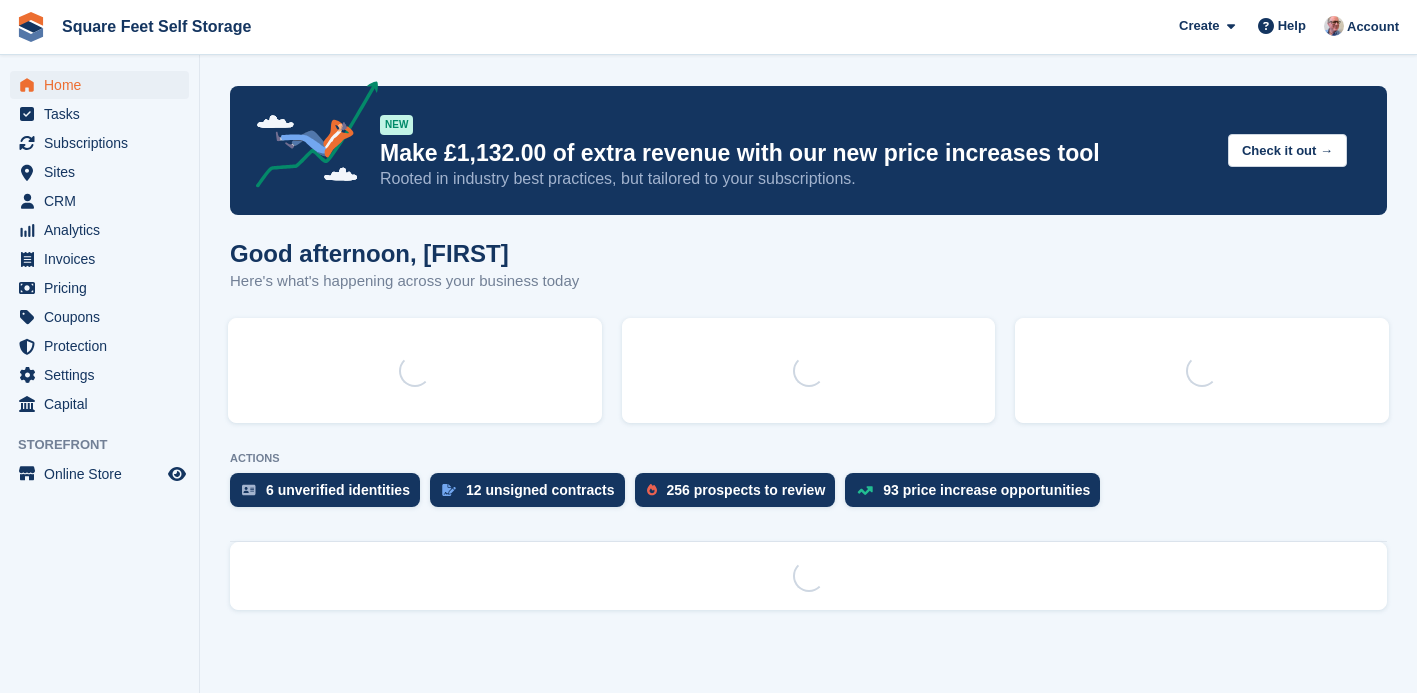 scroll, scrollTop: 0, scrollLeft: 0, axis: both 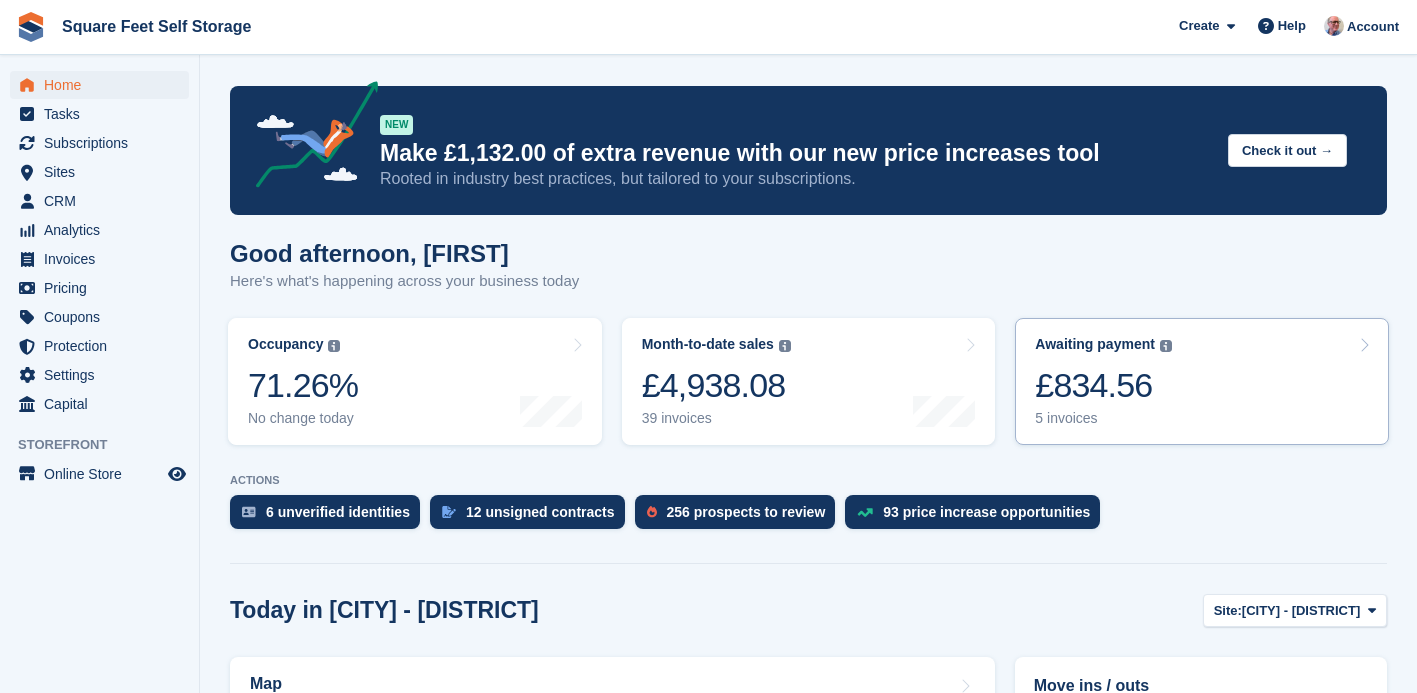 click on "Awaiting payment
The total outstanding balance on all open invoices.
£834.56
5 invoices" at bounding box center [1202, 381] 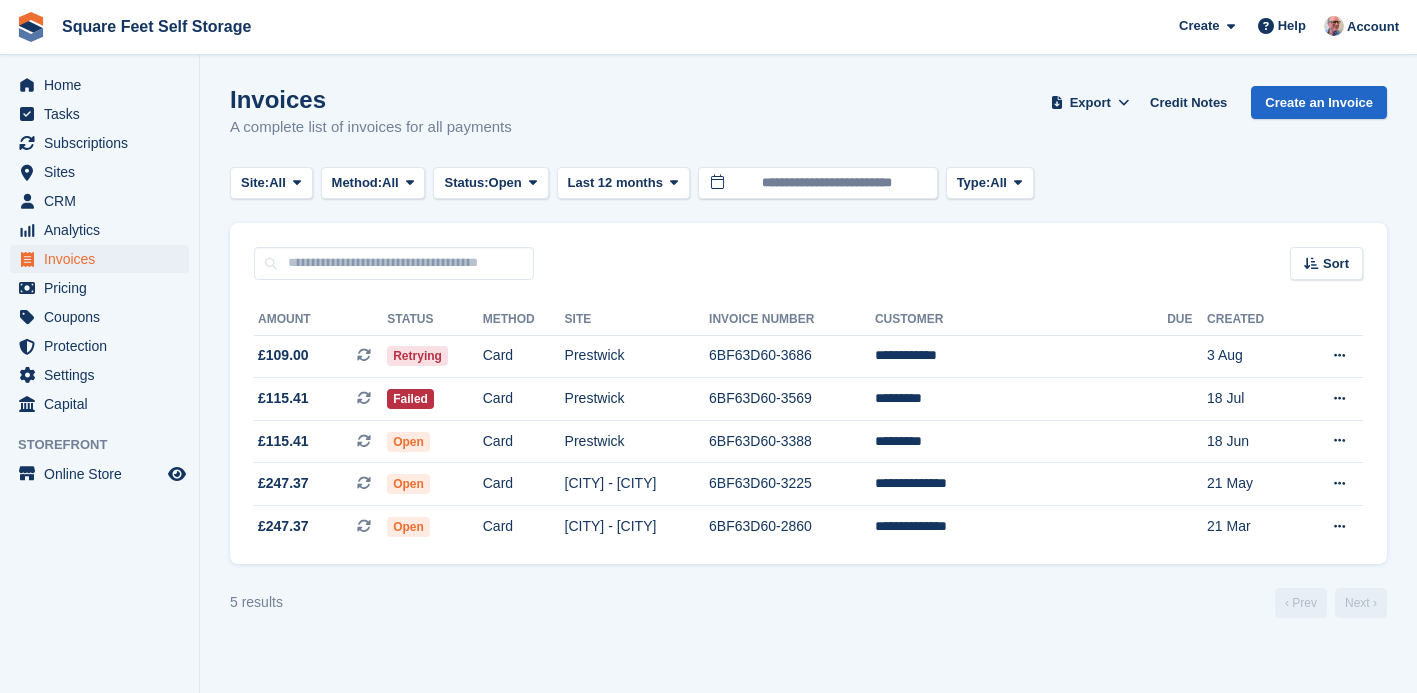 scroll, scrollTop: 0, scrollLeft: 0, axis: both 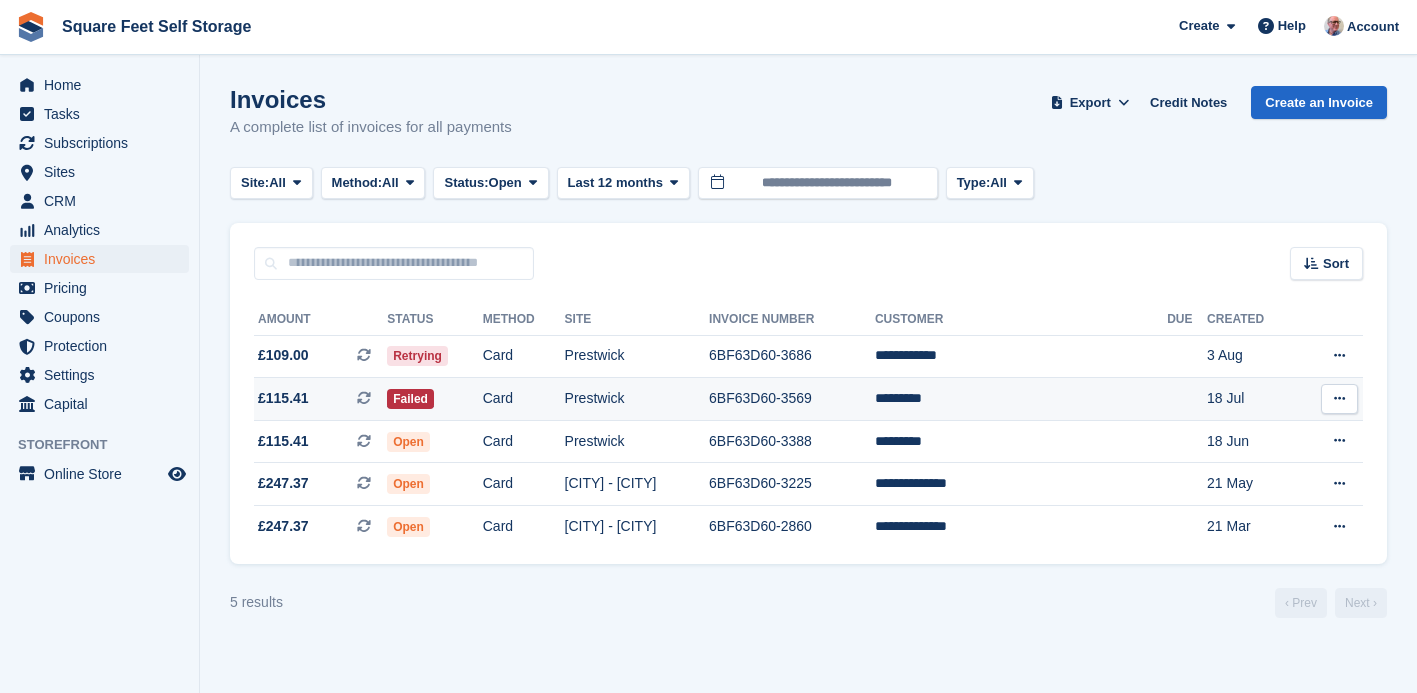 click on "Failed" at bounding box center (435, 399) 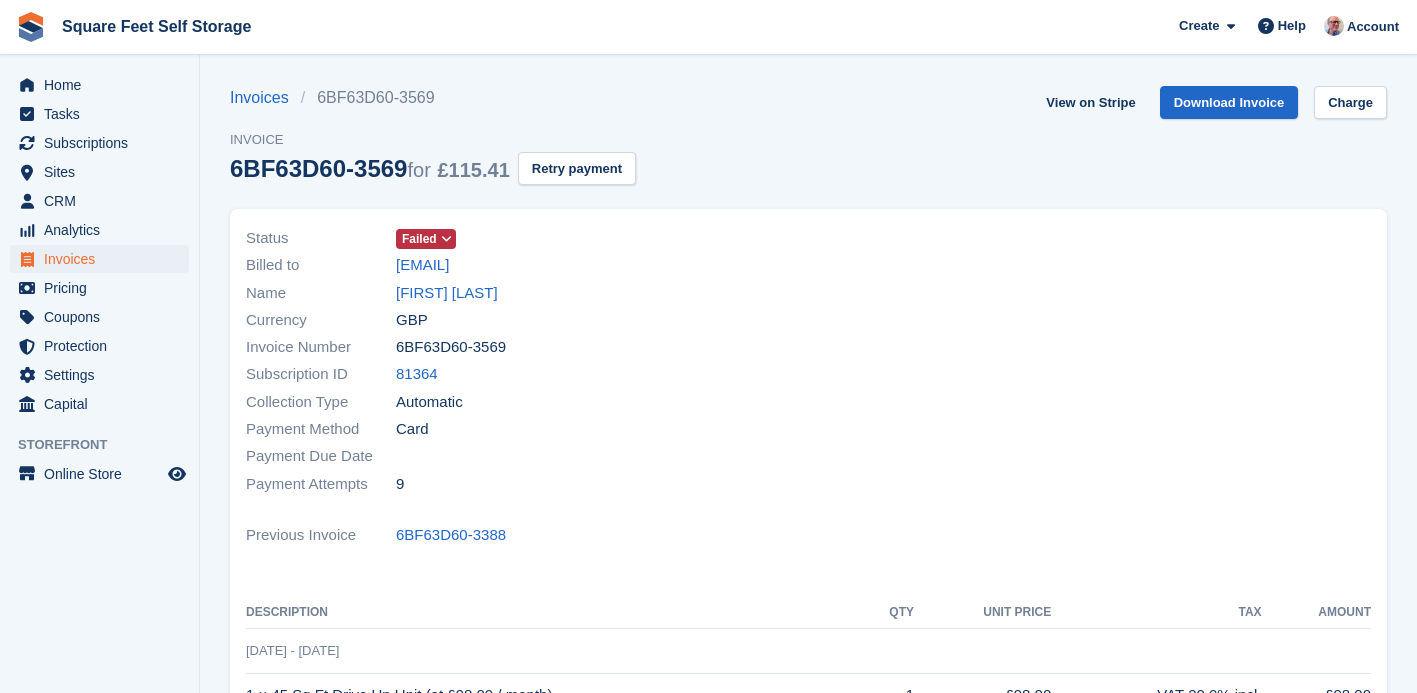 scroll, scrollTop: 0, scrollLeft: 0, axis: both 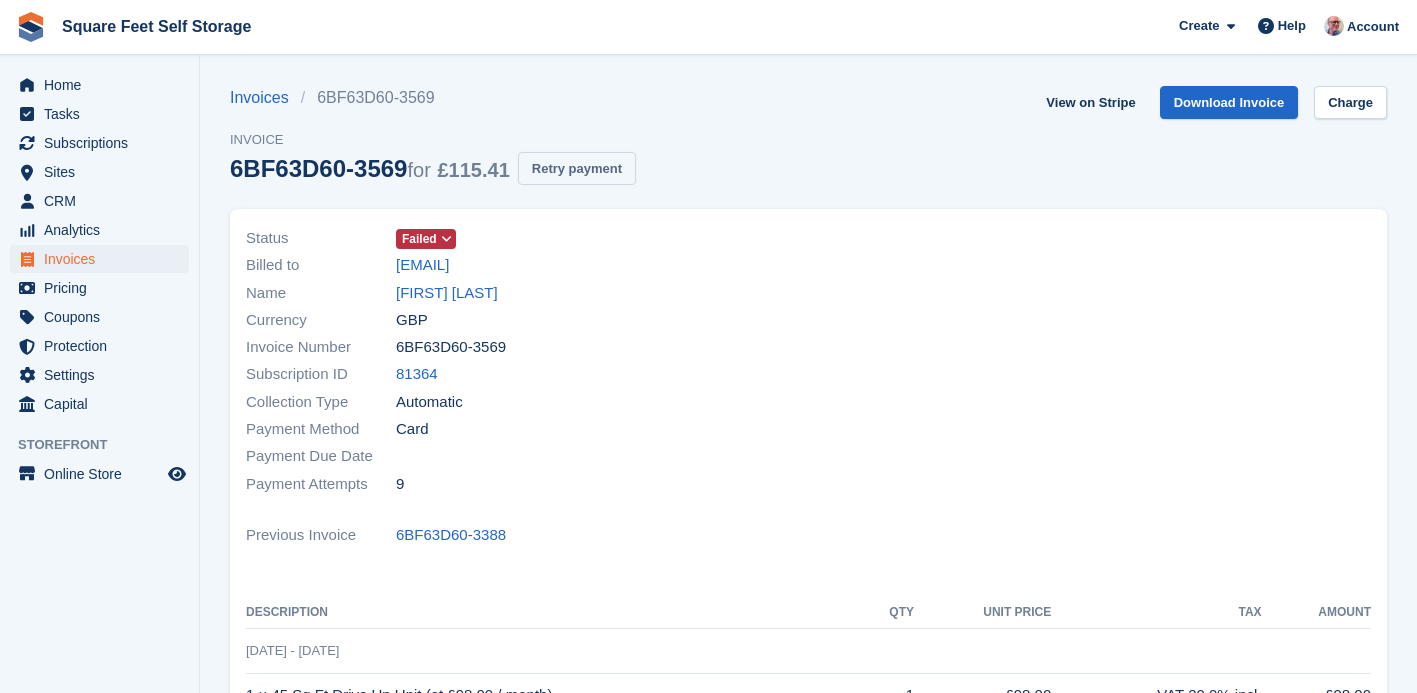 click on "Retry payment" at bounding box center (577, 168) 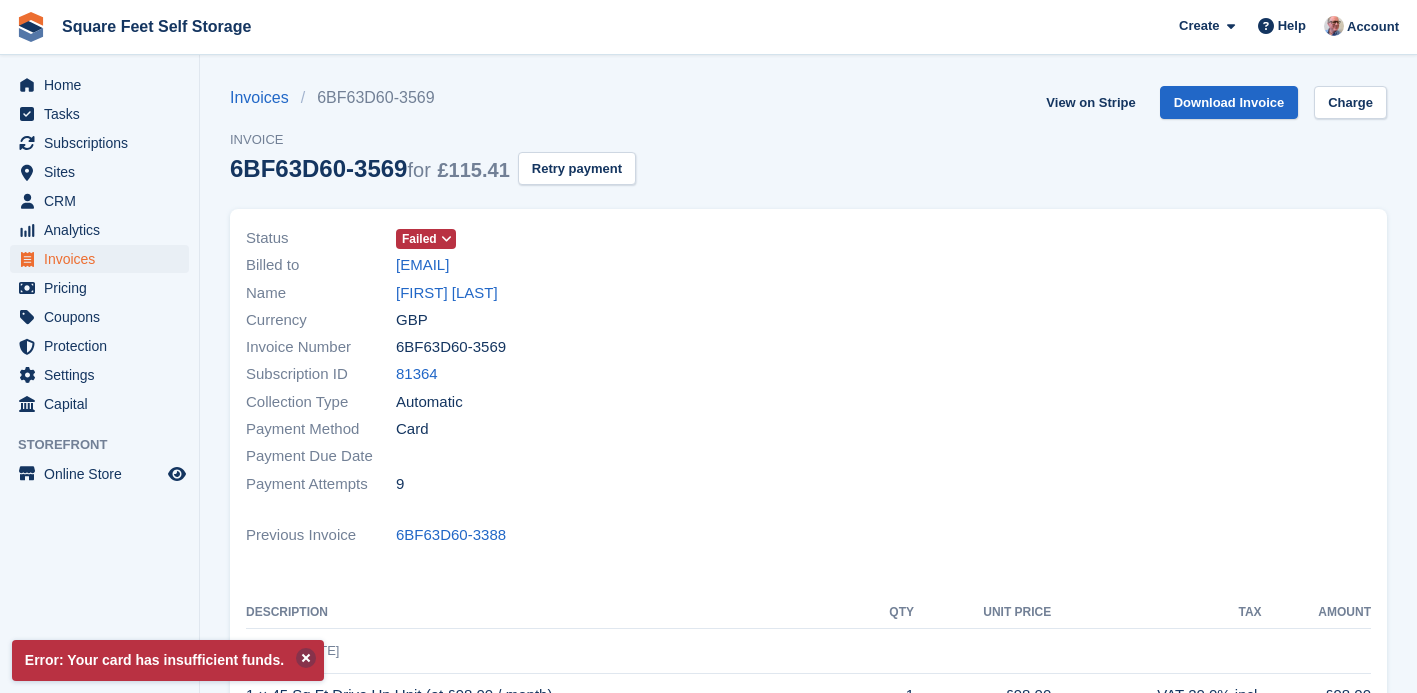 click at bounding box center [306, 658] 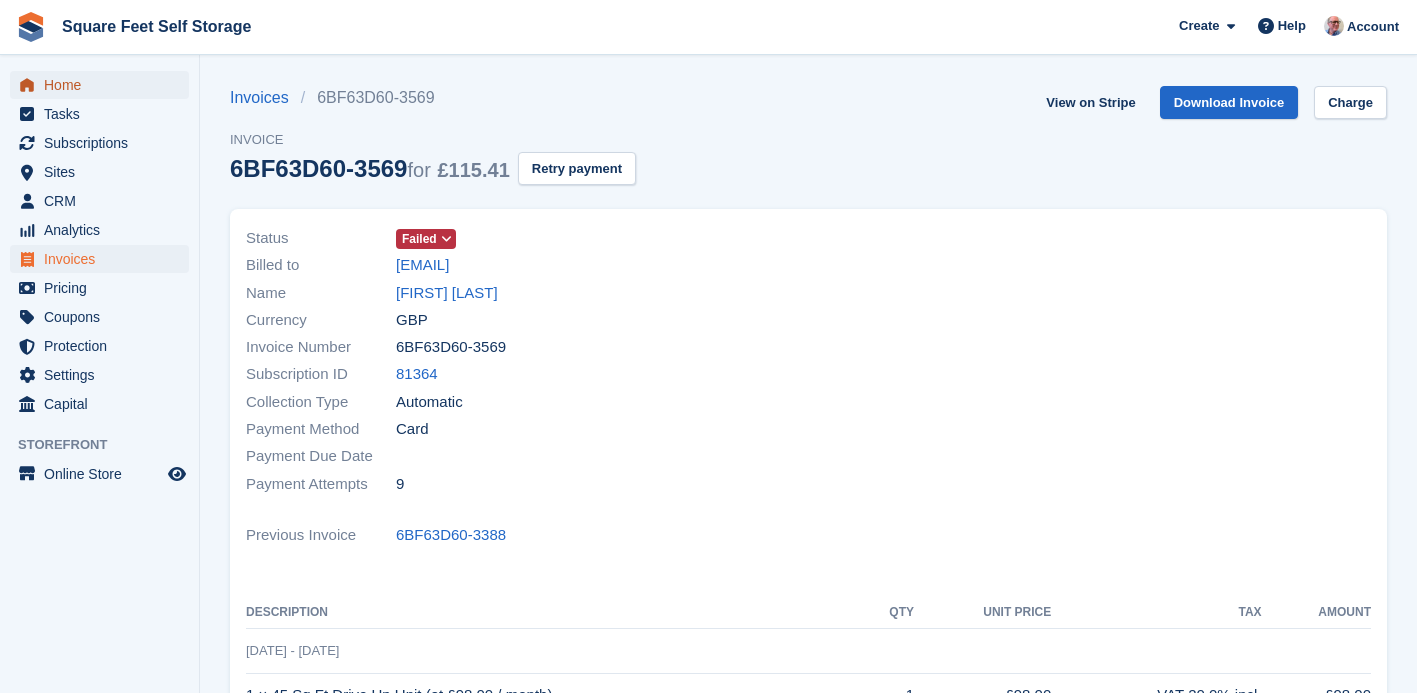 click on "Home" at bounding box center [104, 85] 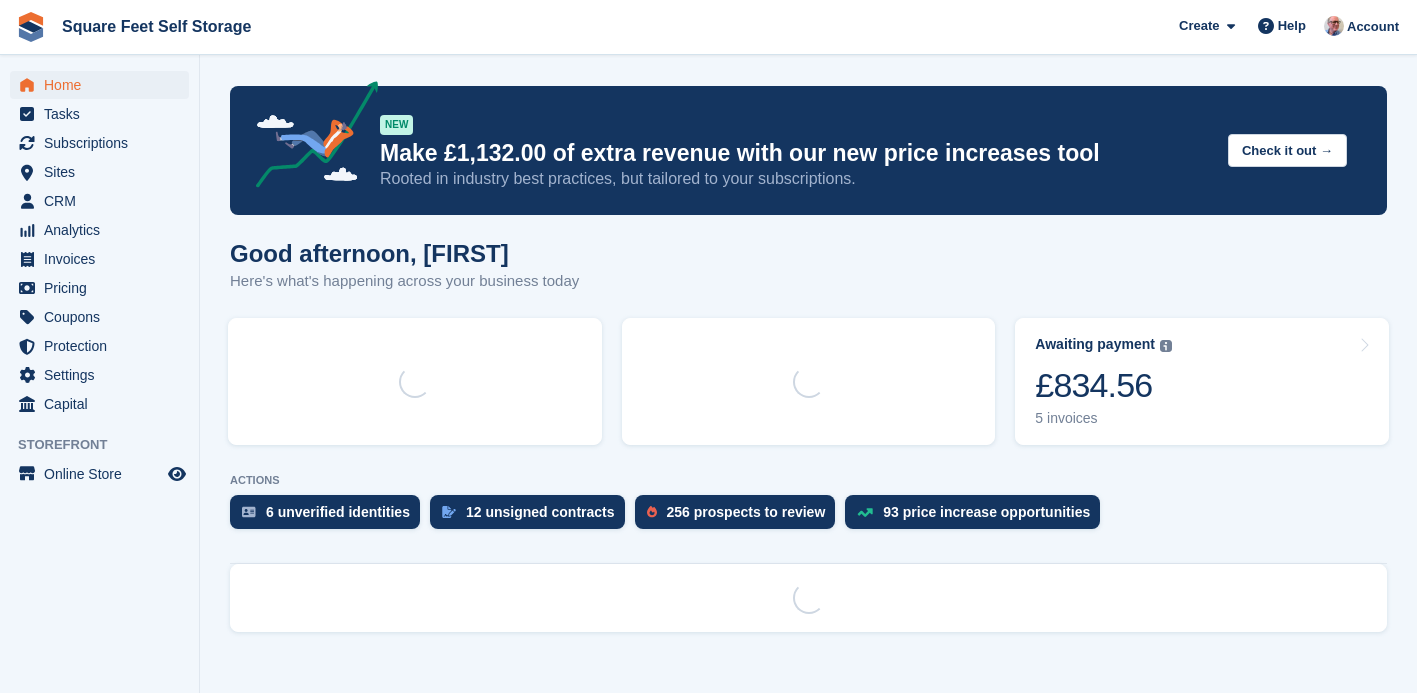 scroll, scrollTop: 0, scrollLeft: 0, axis: both 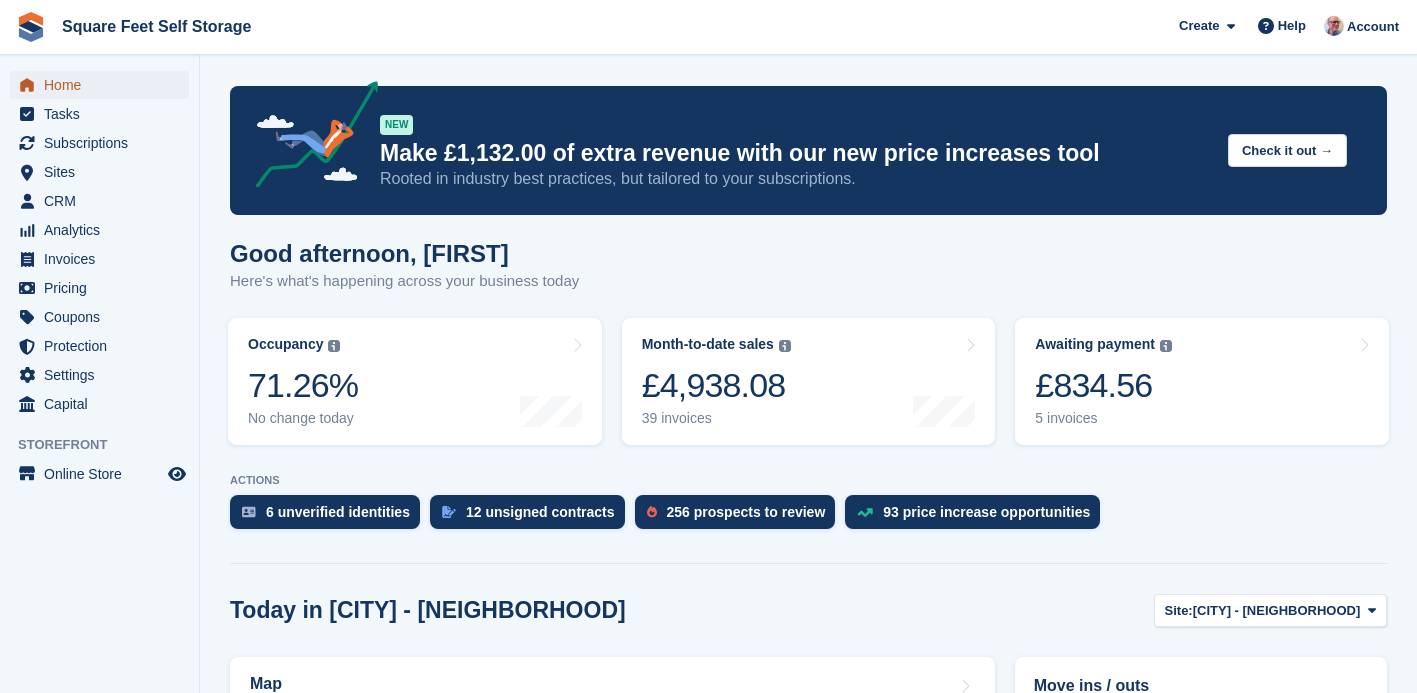 click on "Home" at bounding box center [104, 85] 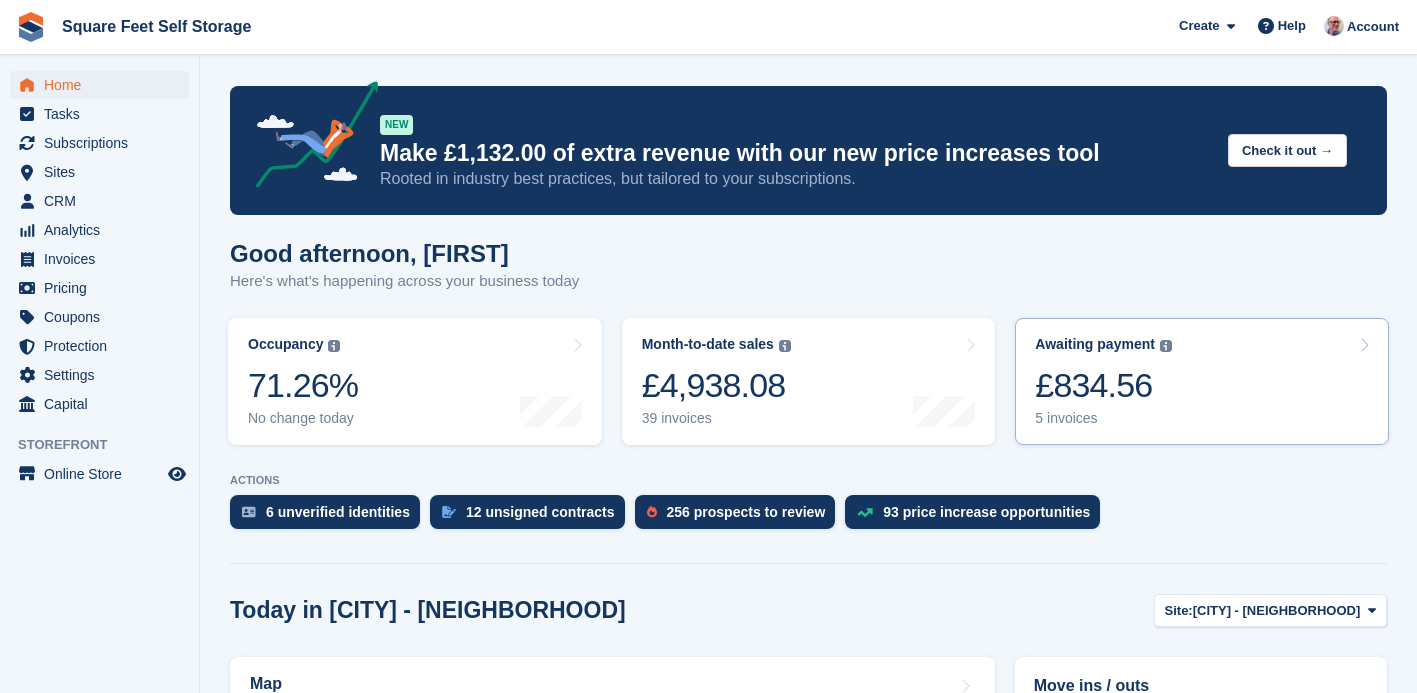 click on "£834.56" at bounding box center (1103, 385) 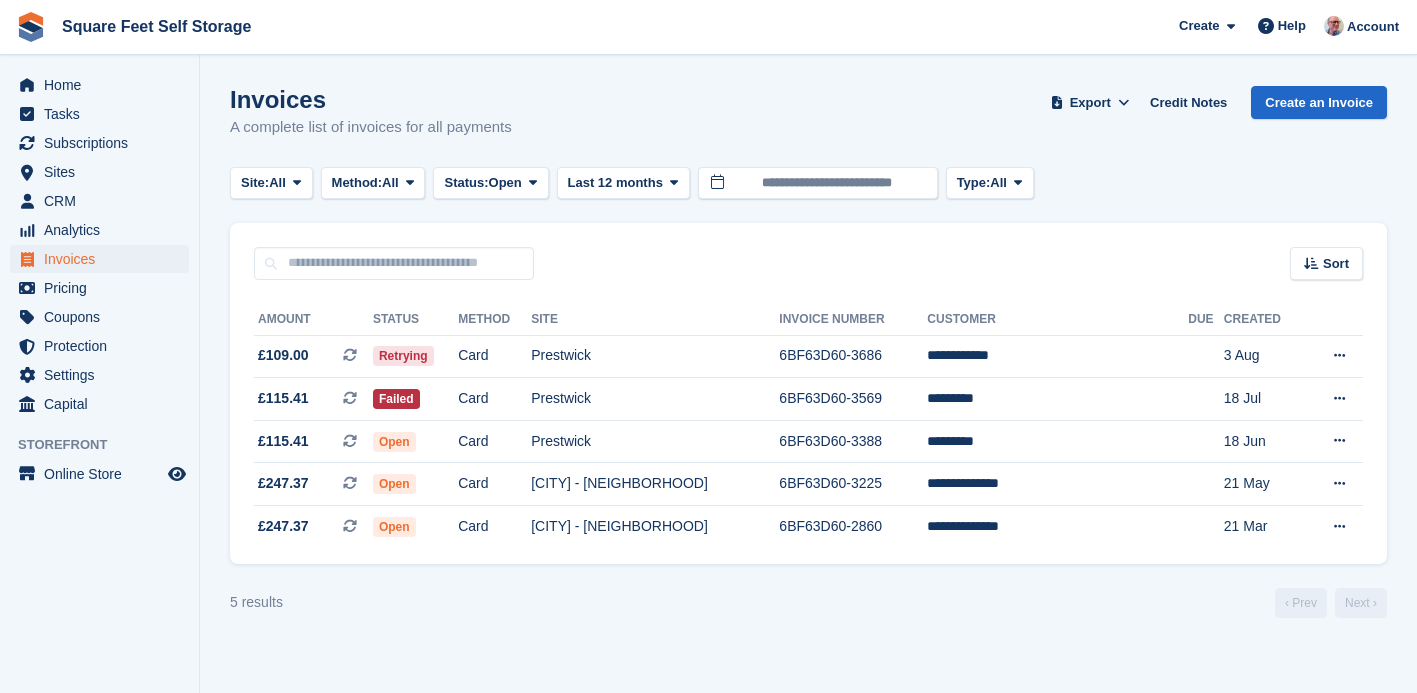 scroll, scrollTop: 0, scrollLeft: 0, axis: both 